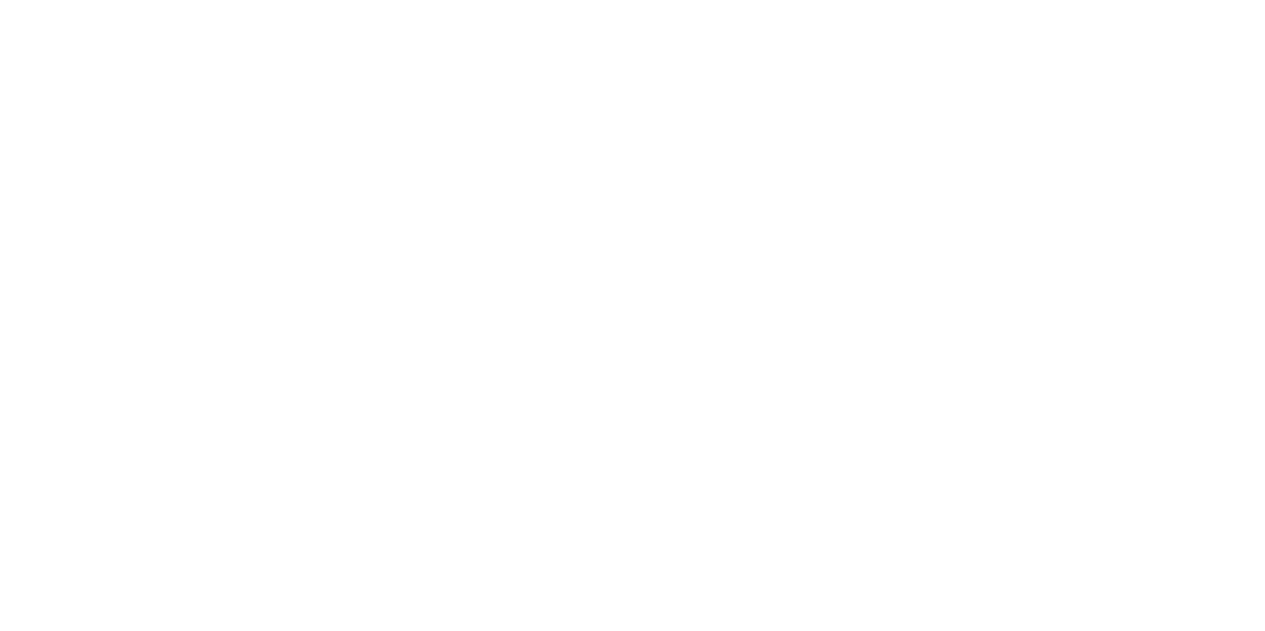 scroll, scrollTop: 0, scrollLeft: 0, axis: both 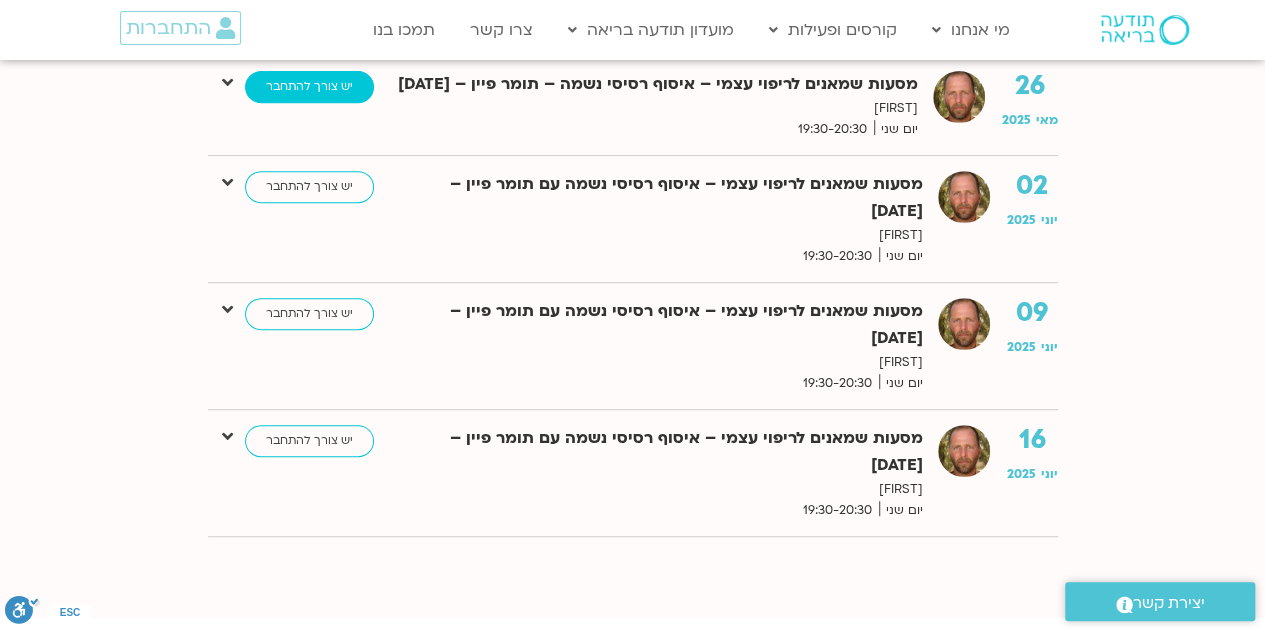 click on "יש צורך להתחבר" at bounding box center (309, 87) 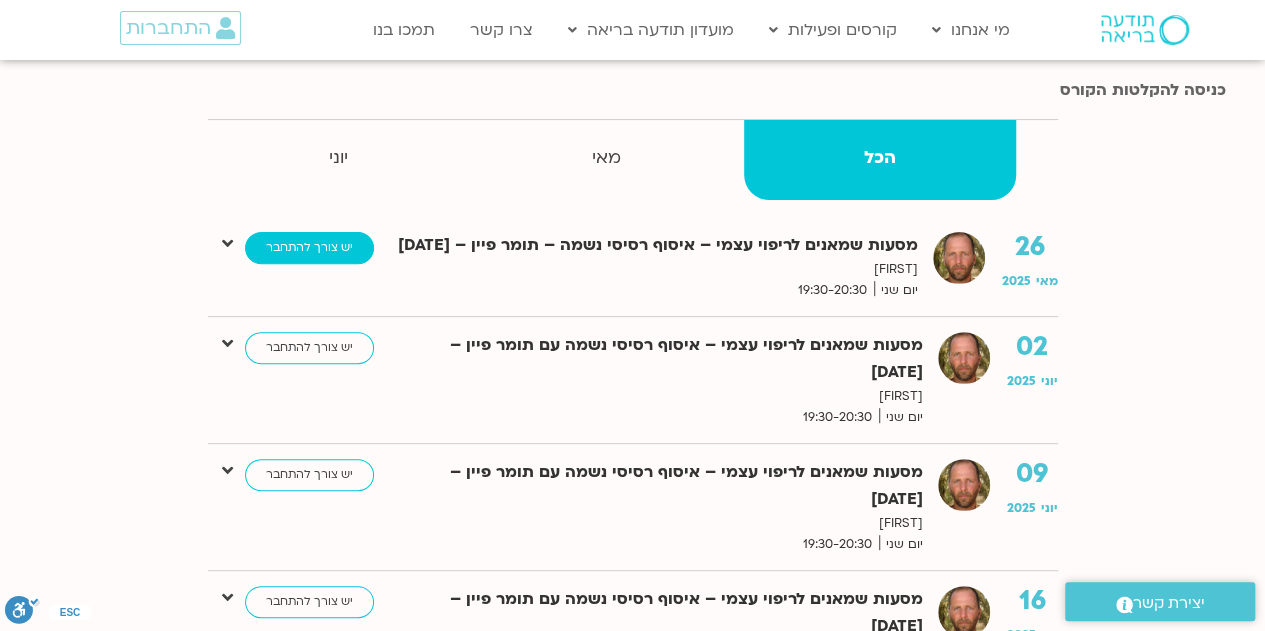 scroll, scrollTop: 200, scrollLeft: 0, axis: vertical 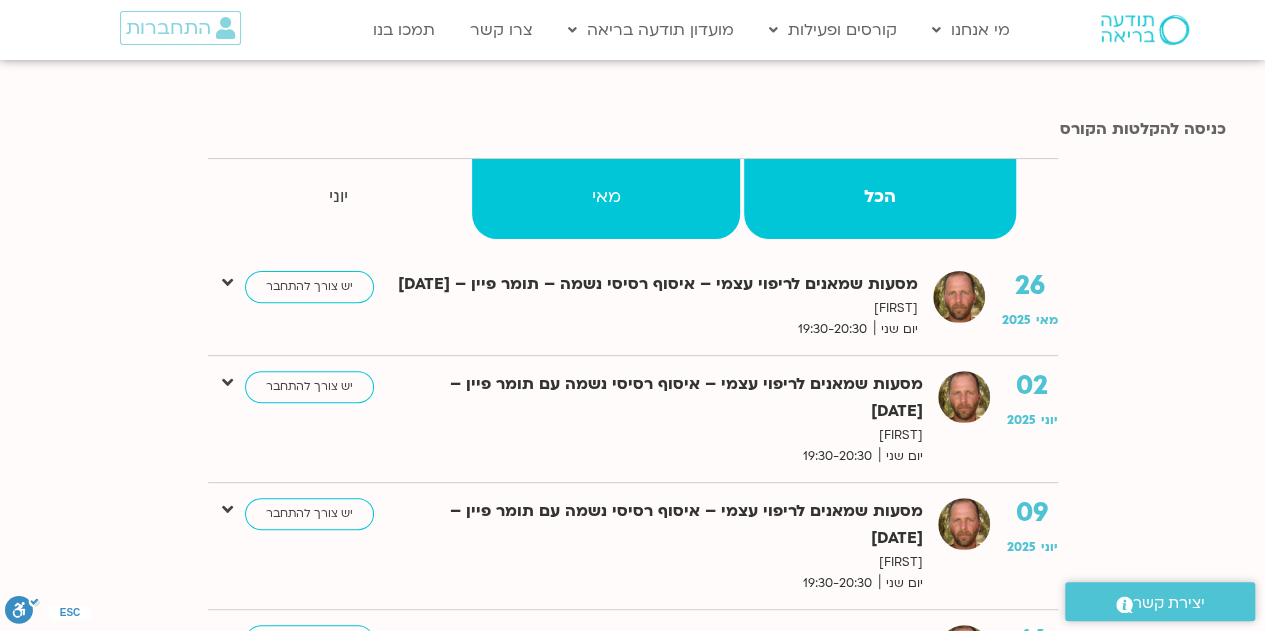 click on "מאי" at bounding box center (879, 197) 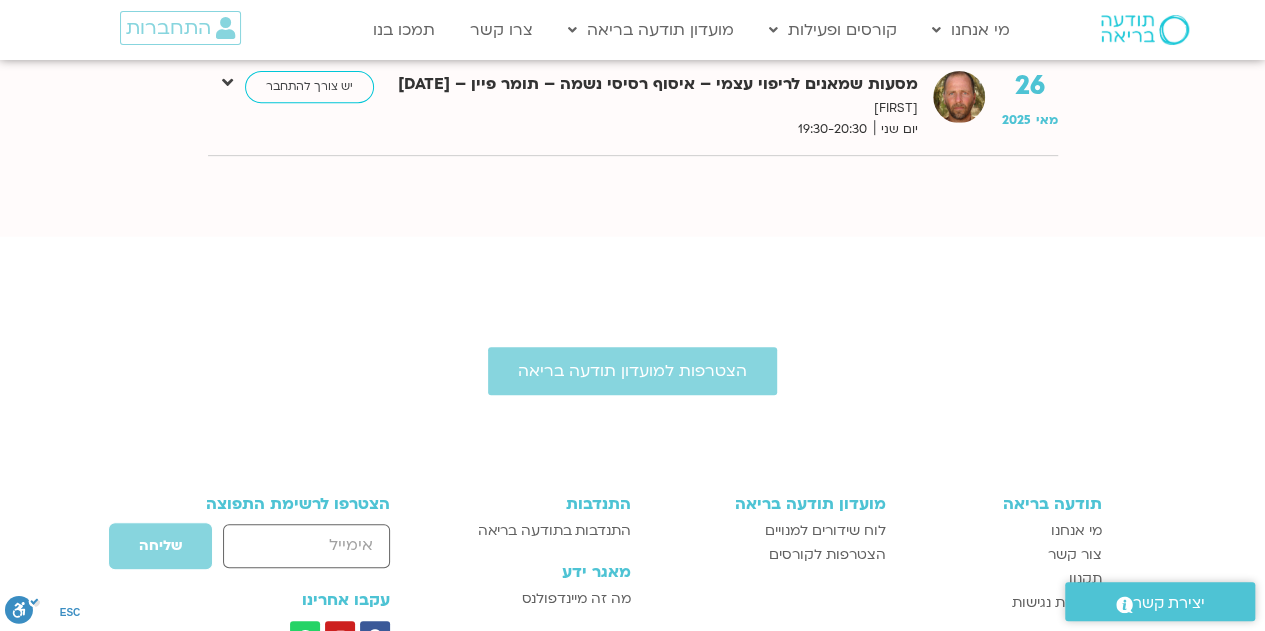 scroll, scrollTop: 300, scrollLeft: 0, axis: vertical 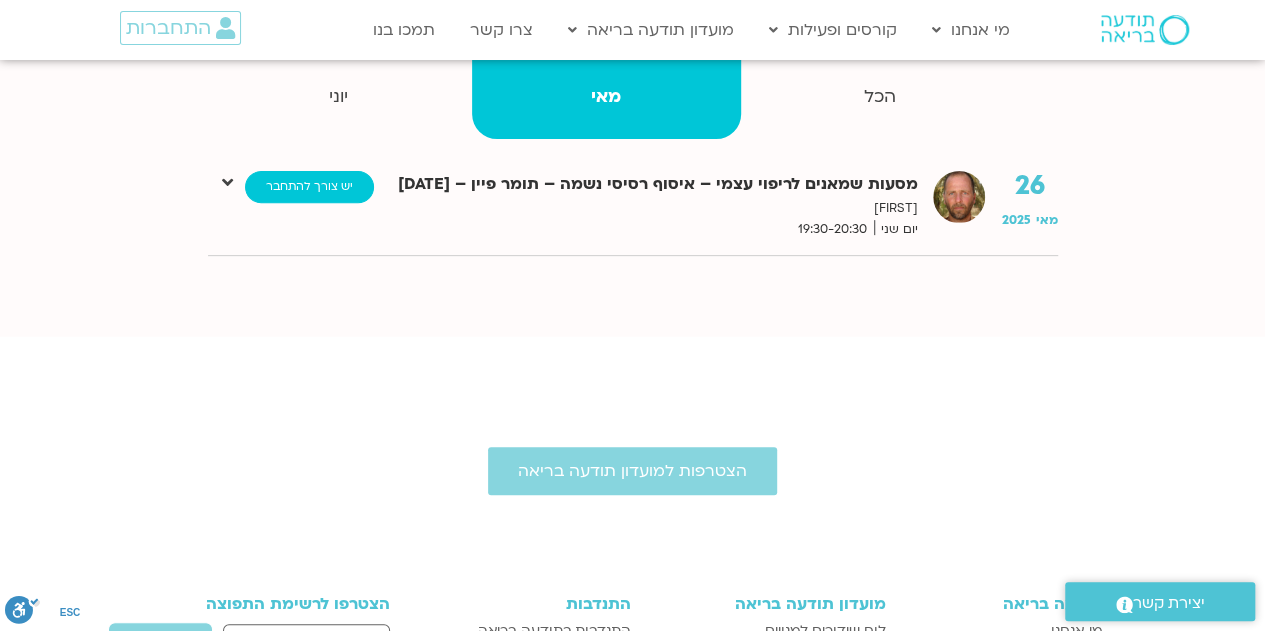 click on "יש צורך להתחבר" at bounding box center [309, 187] 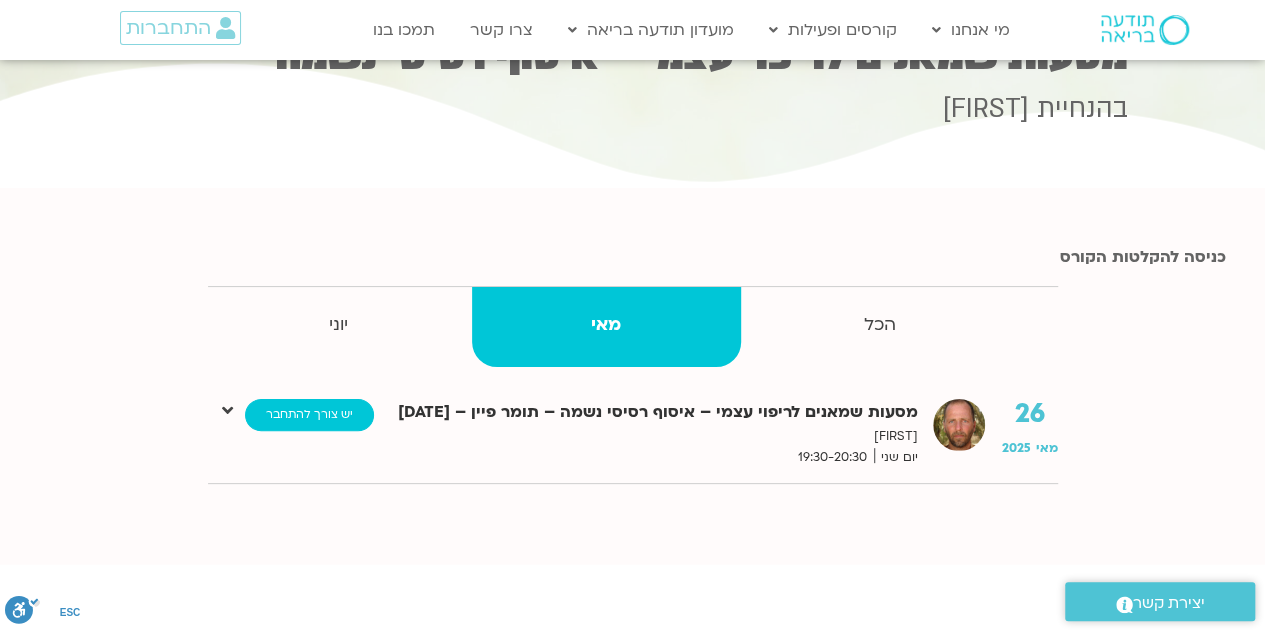 scroll, scrollTop: 0, scrollLeft: 0, axis: both 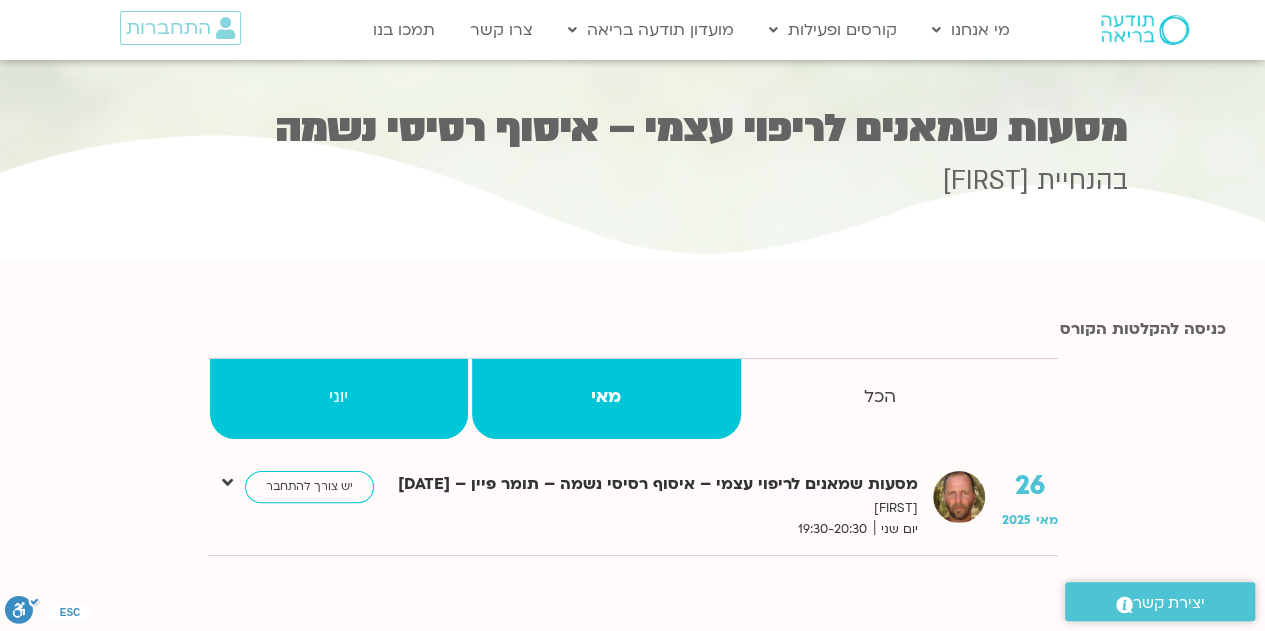click on "יוני" at bounding box center (880, 397) 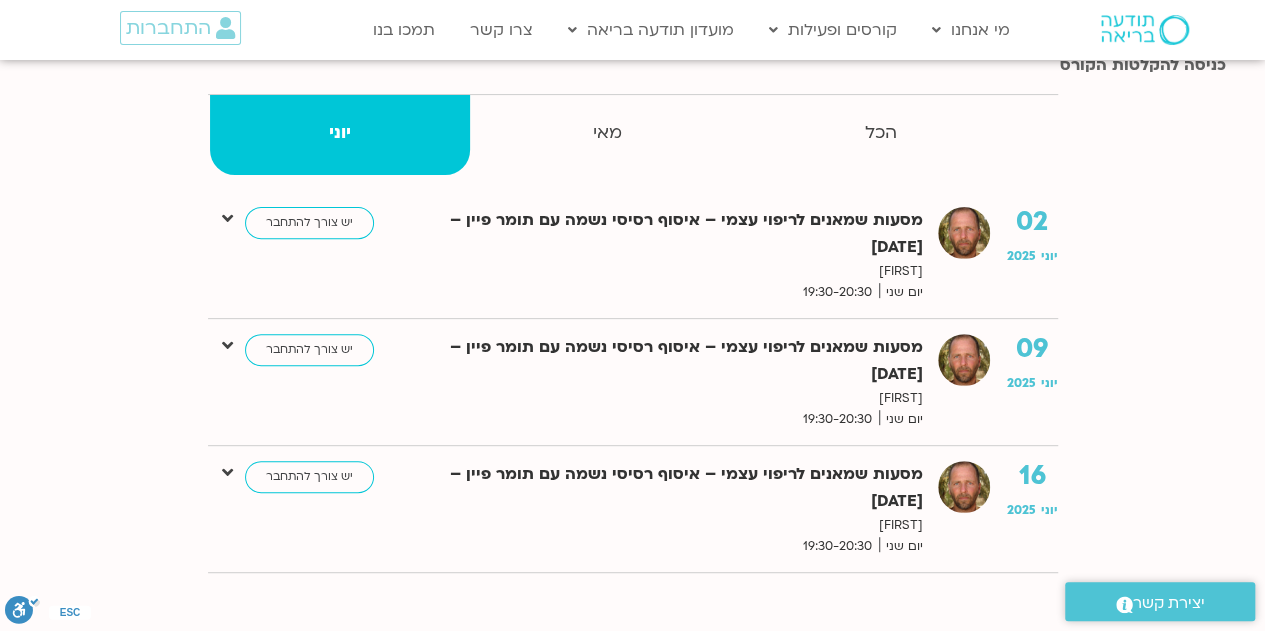 scroll, scrollTop: 300, scrollLeft: 0, axis: vertical 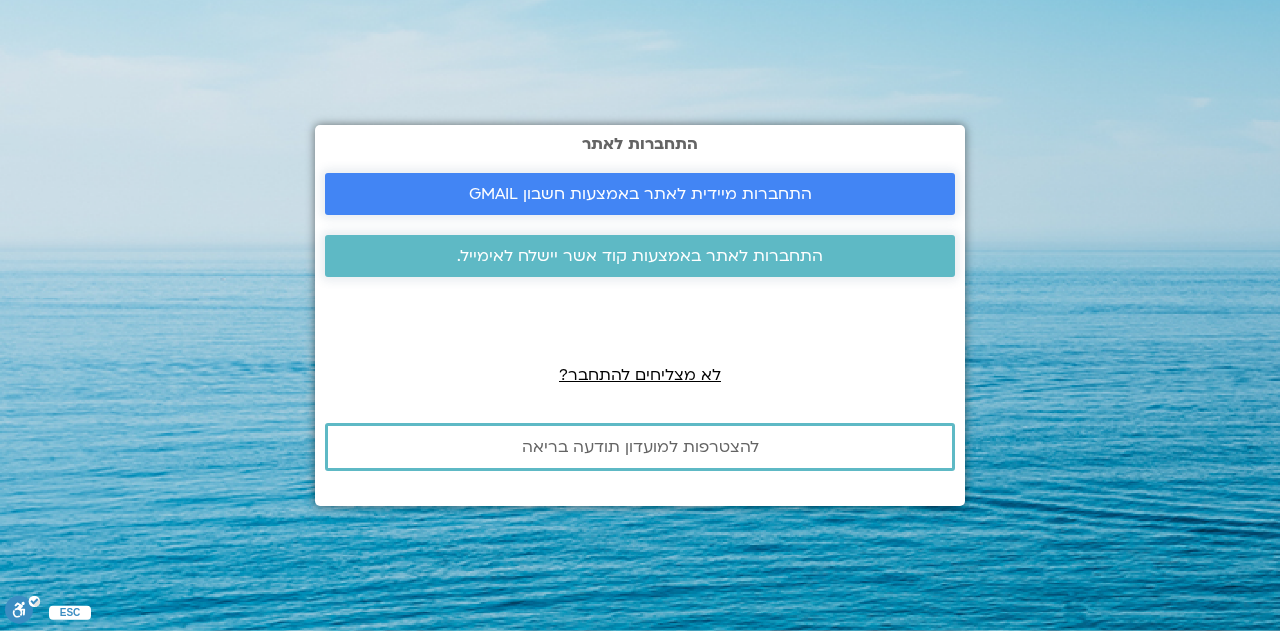 click on "התחברות מיידית לאתר באמצעות חשבון GMAIL" at bounding box center [640, 194] 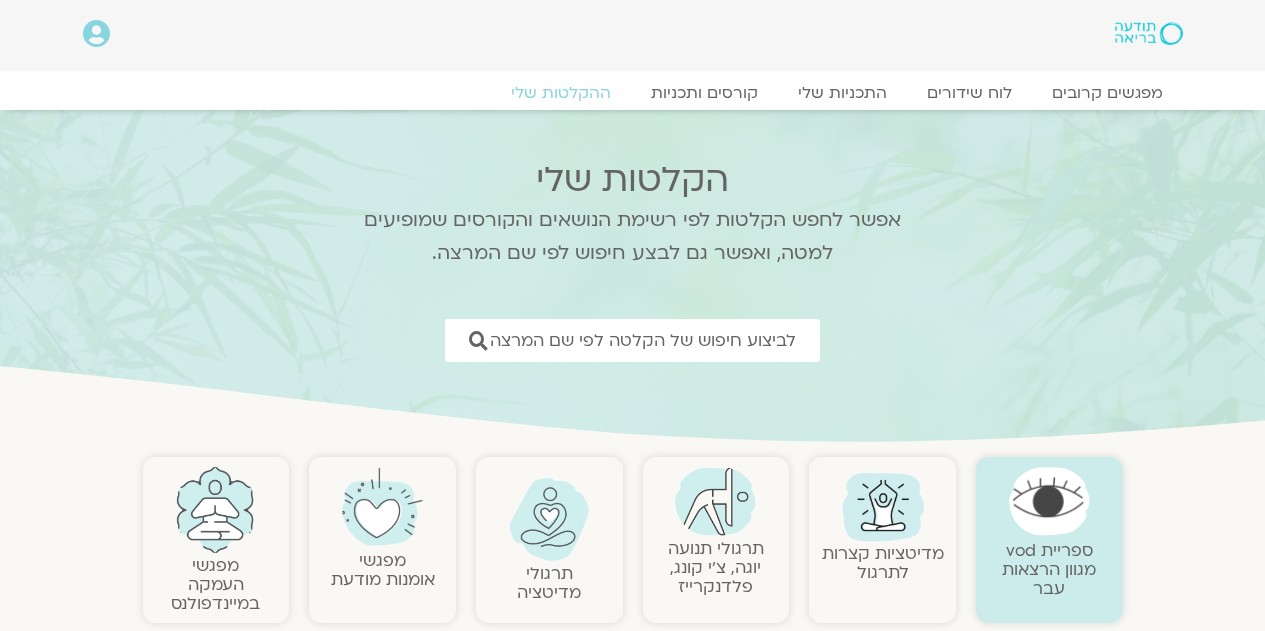 scroll, scrollTop: 0, scrollLeft: 0, axis: both 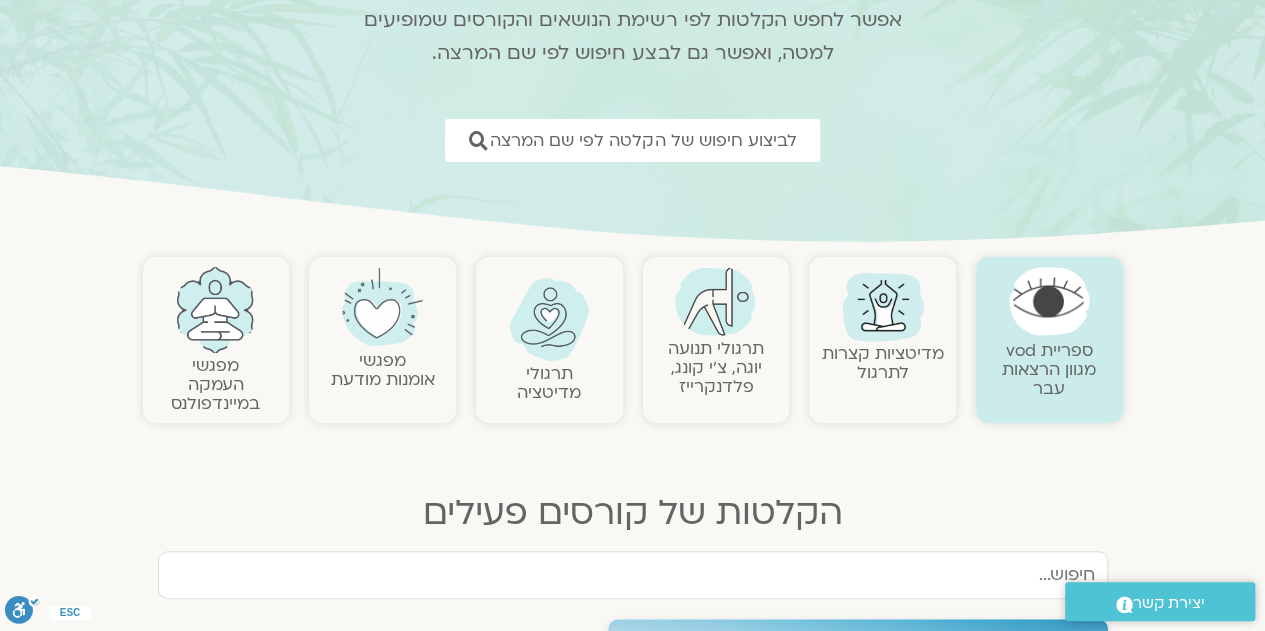 click at bounding box center [1049, 301] 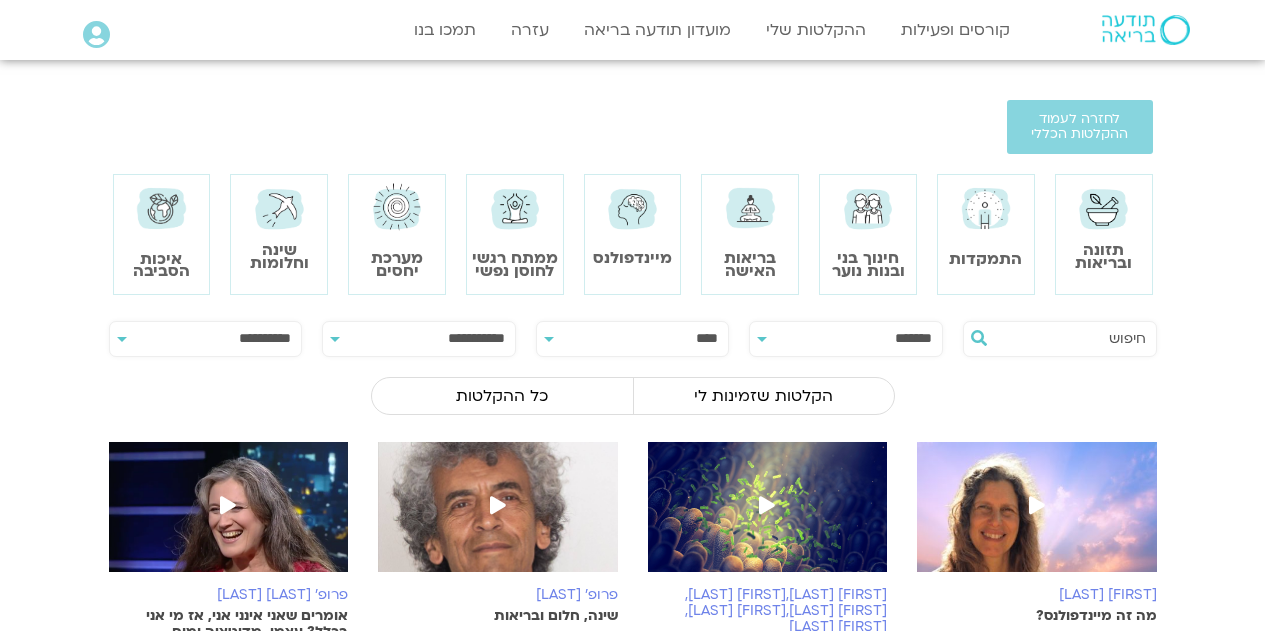 scroll, scrollTop: 0, scrollLeft: 0, axis: both 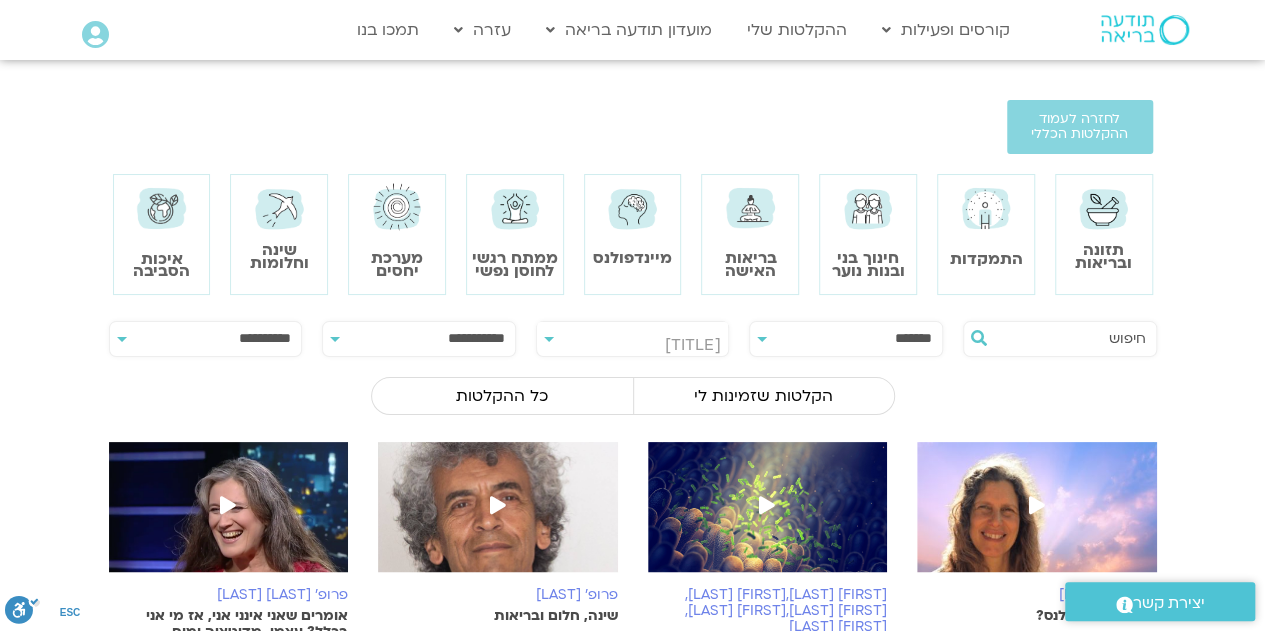 click on "תזונה ובריאות" at bounding box center [1103, 256] 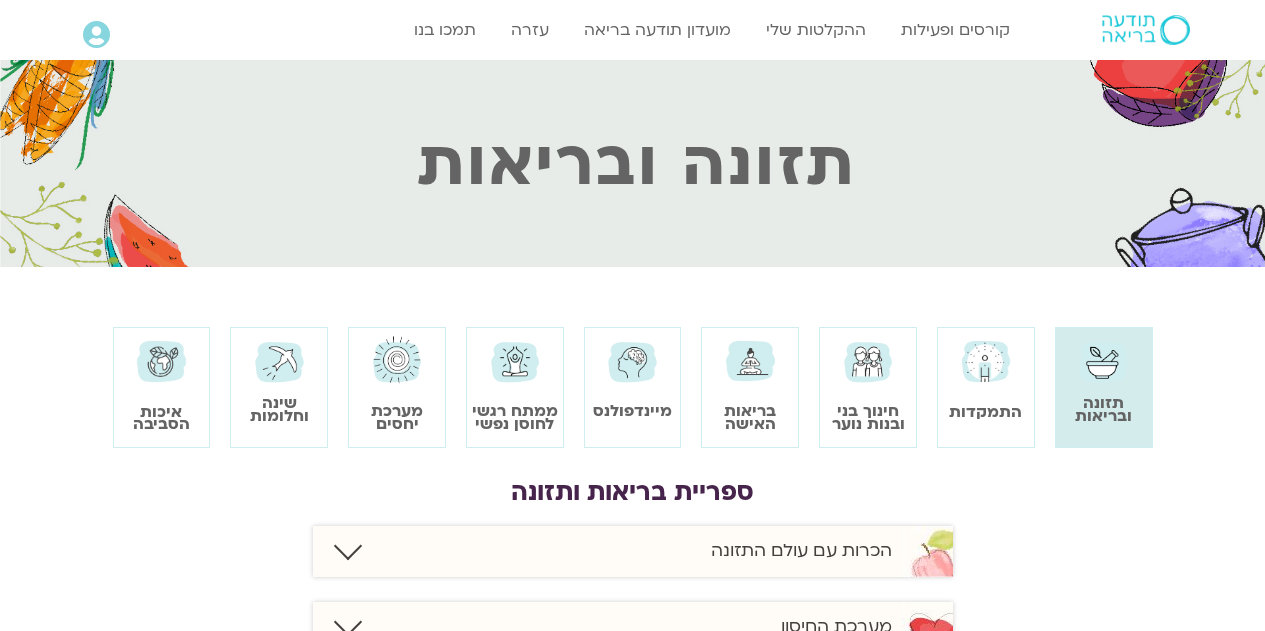 scroll, scrollTop: 0, scrollLeft: 0, axis: both 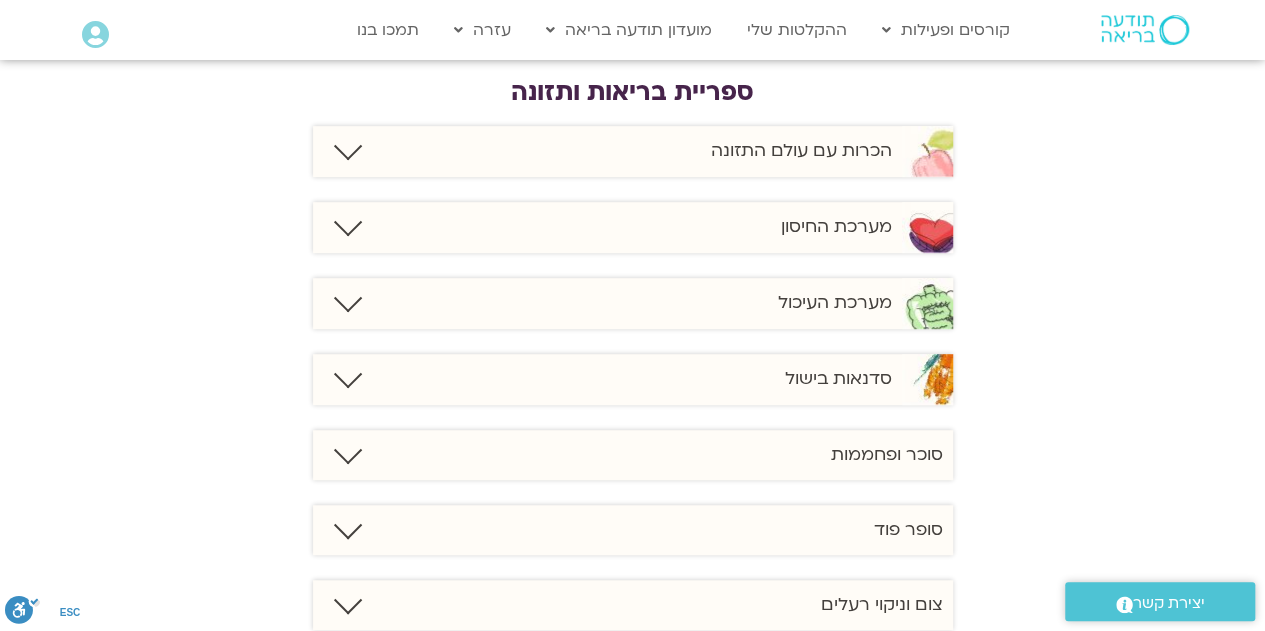 click on "מערכת העיכול" at bounding box center (633, 151) 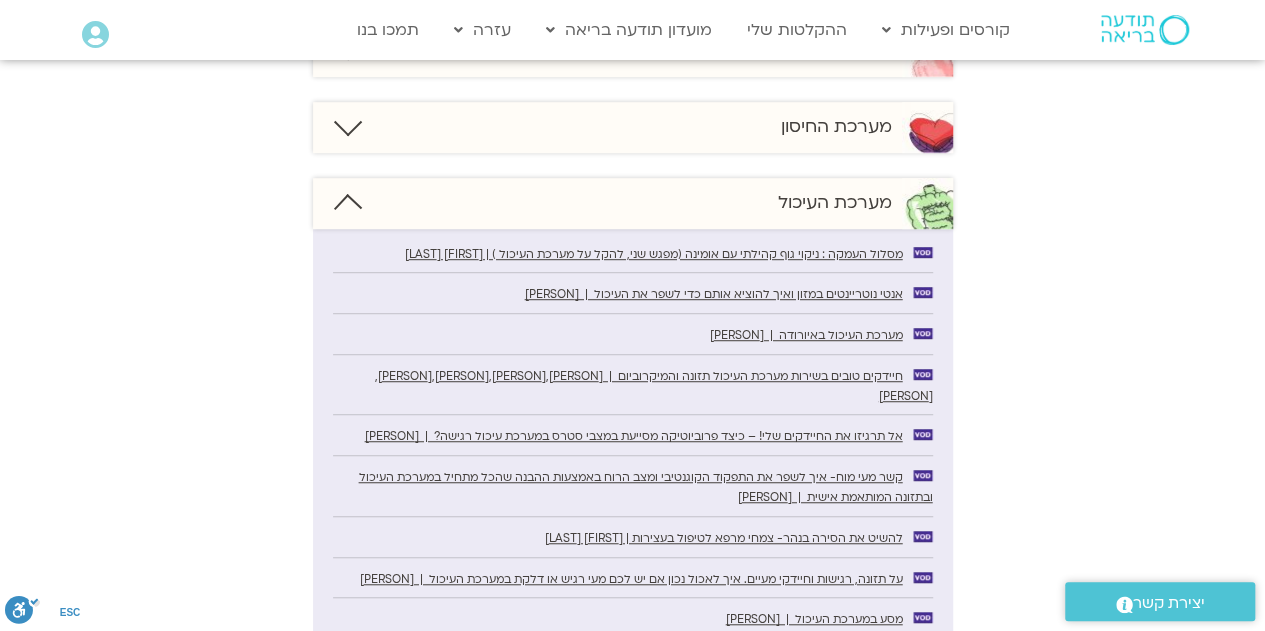 scroll, scrollTop: 600, scrollLeft: 0, axis: vertical 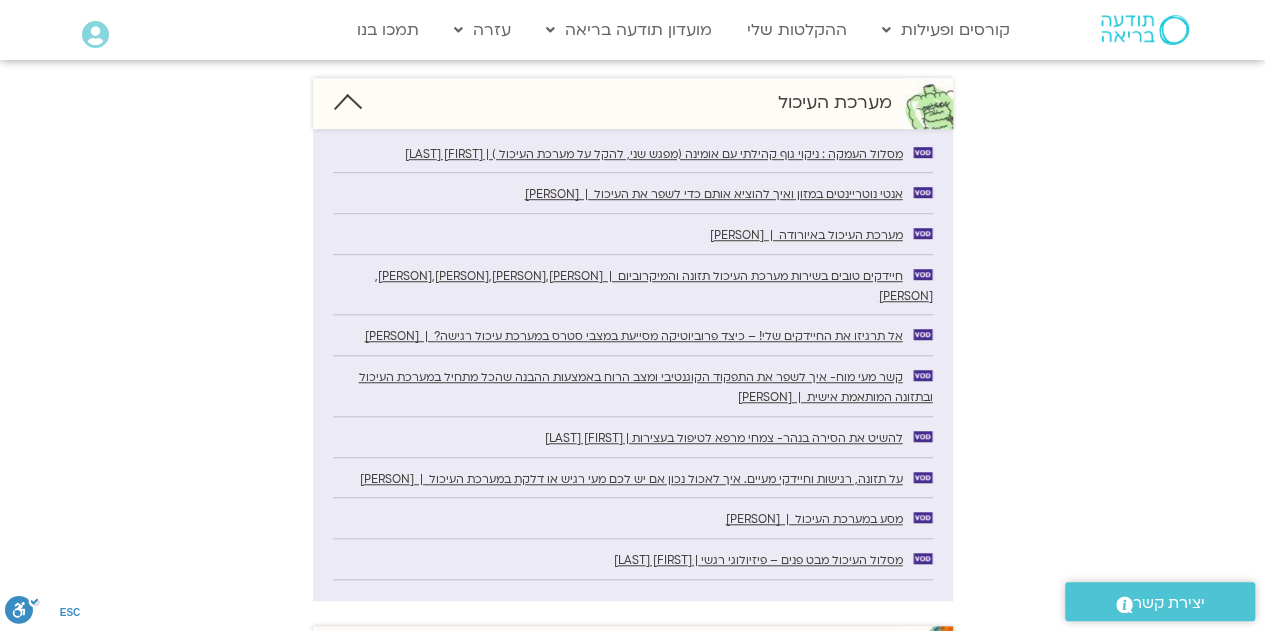click on "מערכת העיכול באיורודה  |  [PERSON]" at bounding box center (806, 235) 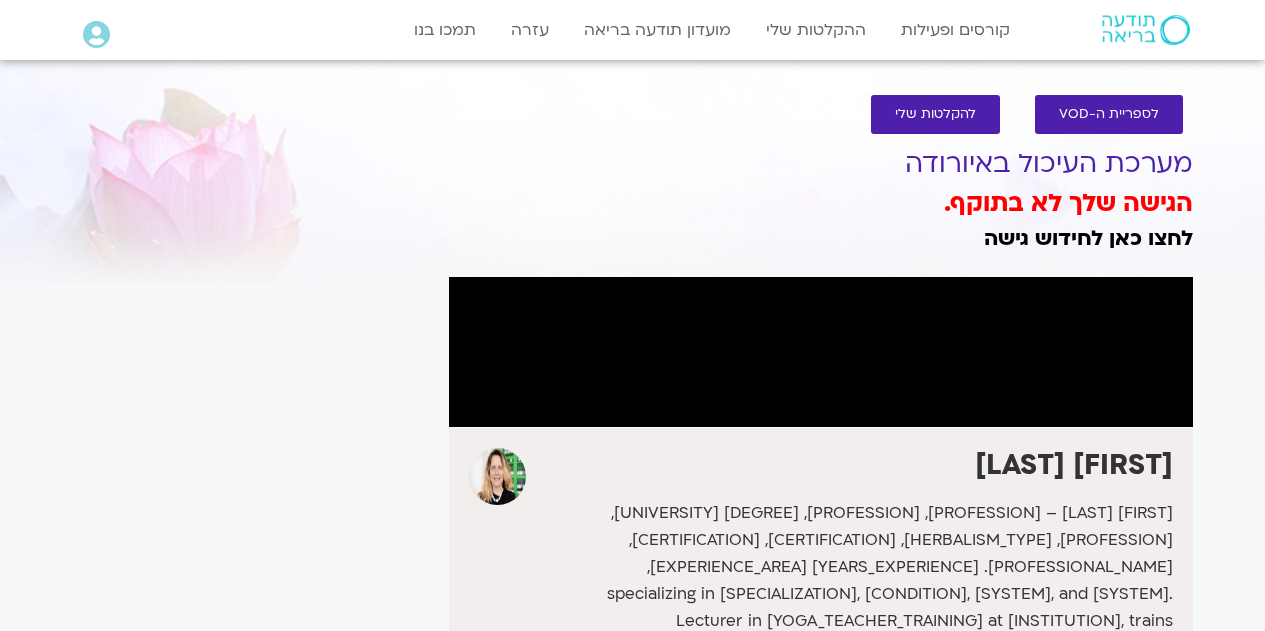 scroll, scrollTop: 0, scrollLeft: 0, axis: both 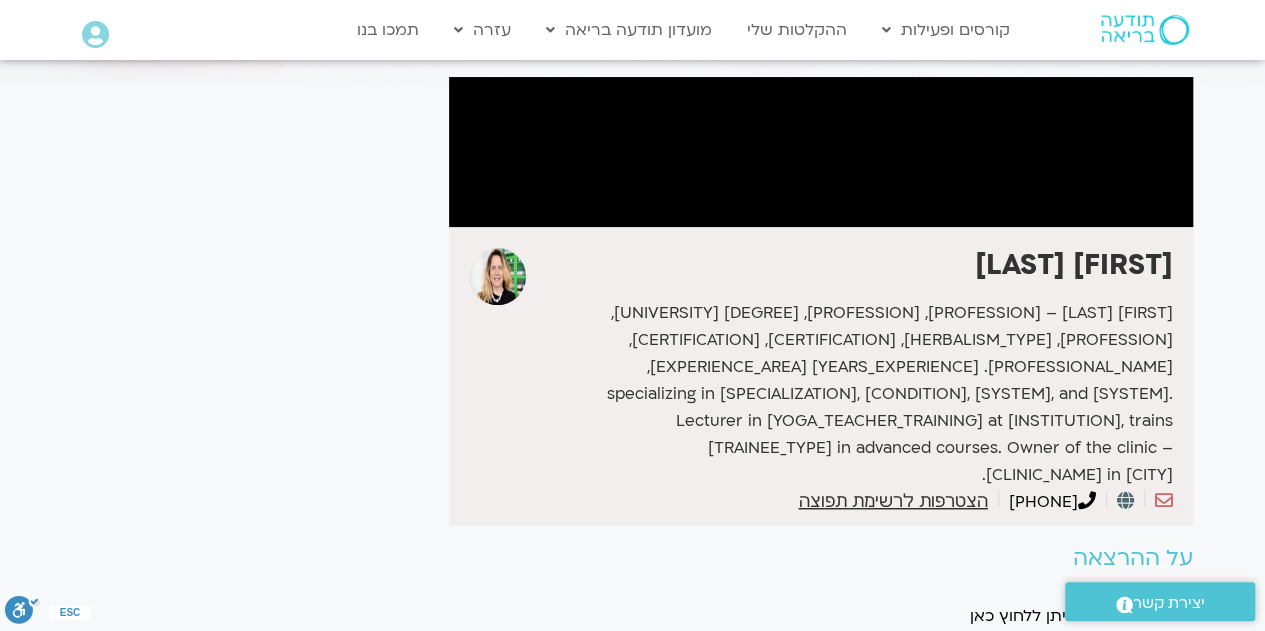 click at bounding box center (821, 152) 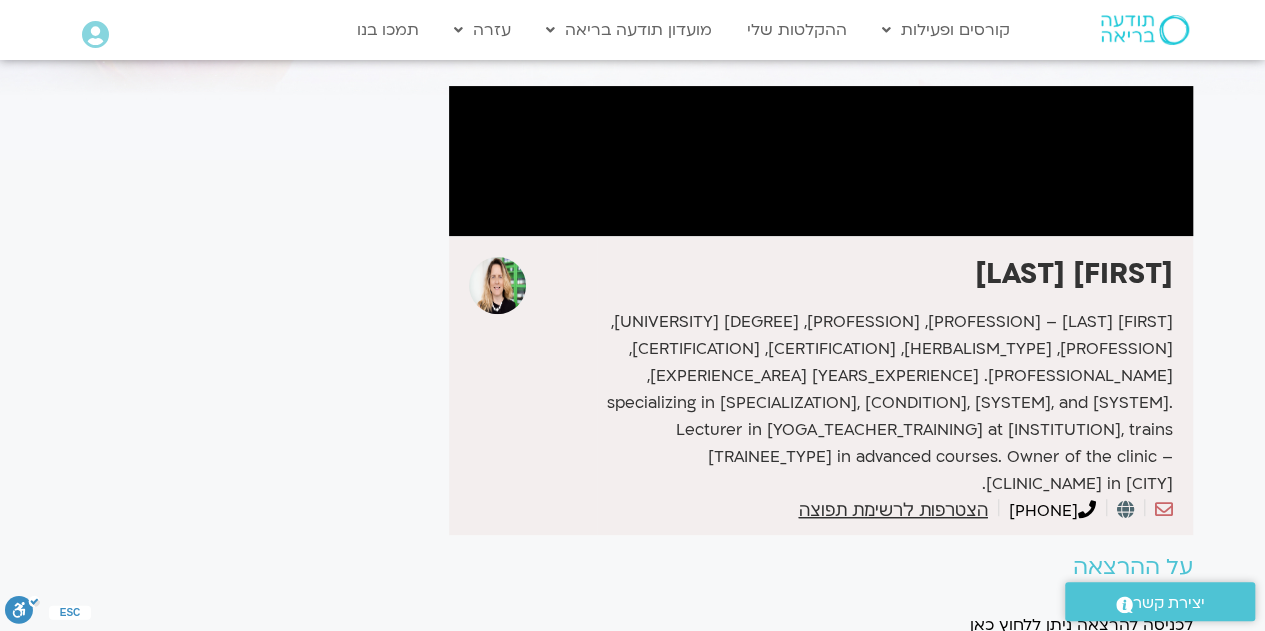 scroll, scrollTop: 200, scrollLeft: 0, axis: vertical 